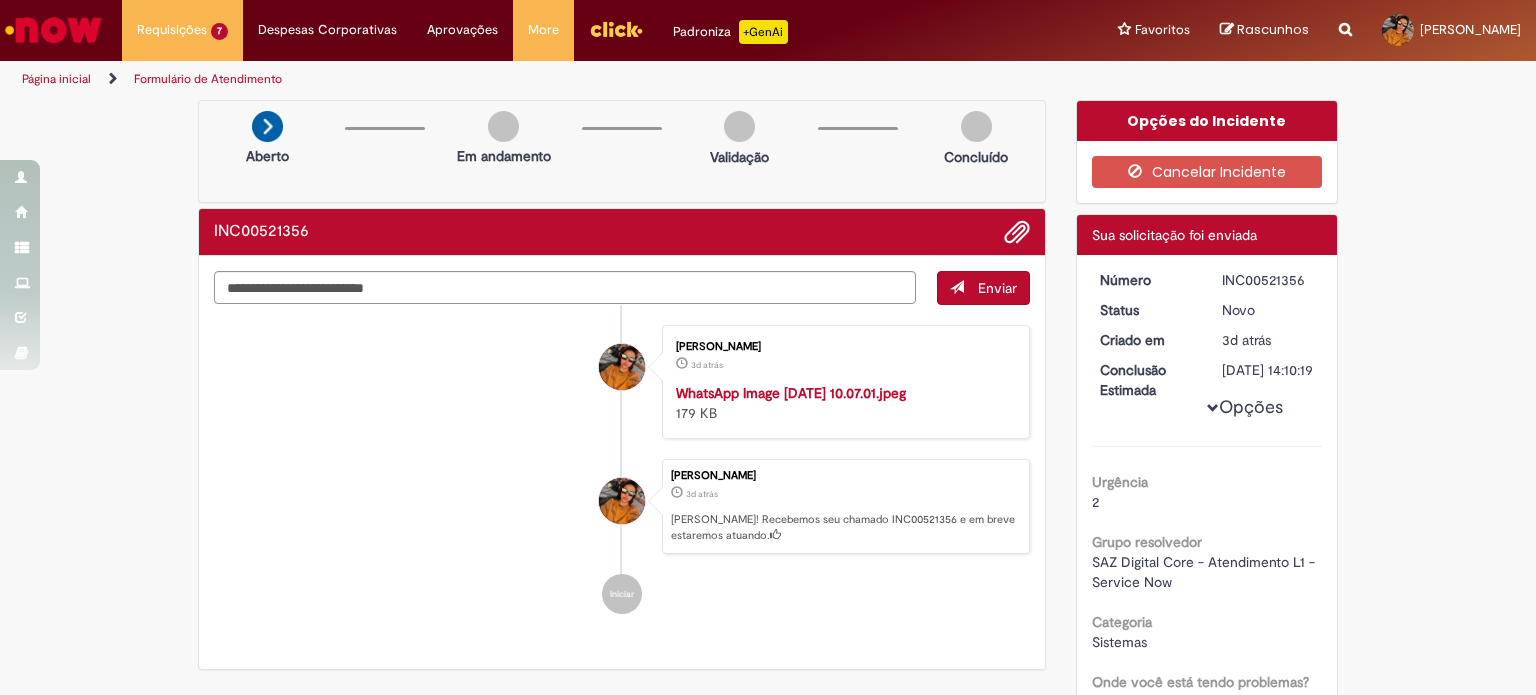 click on "cerca de uma hora atrás cerca de uma hora atrás  R13273625" at bounding box center [0, 0] 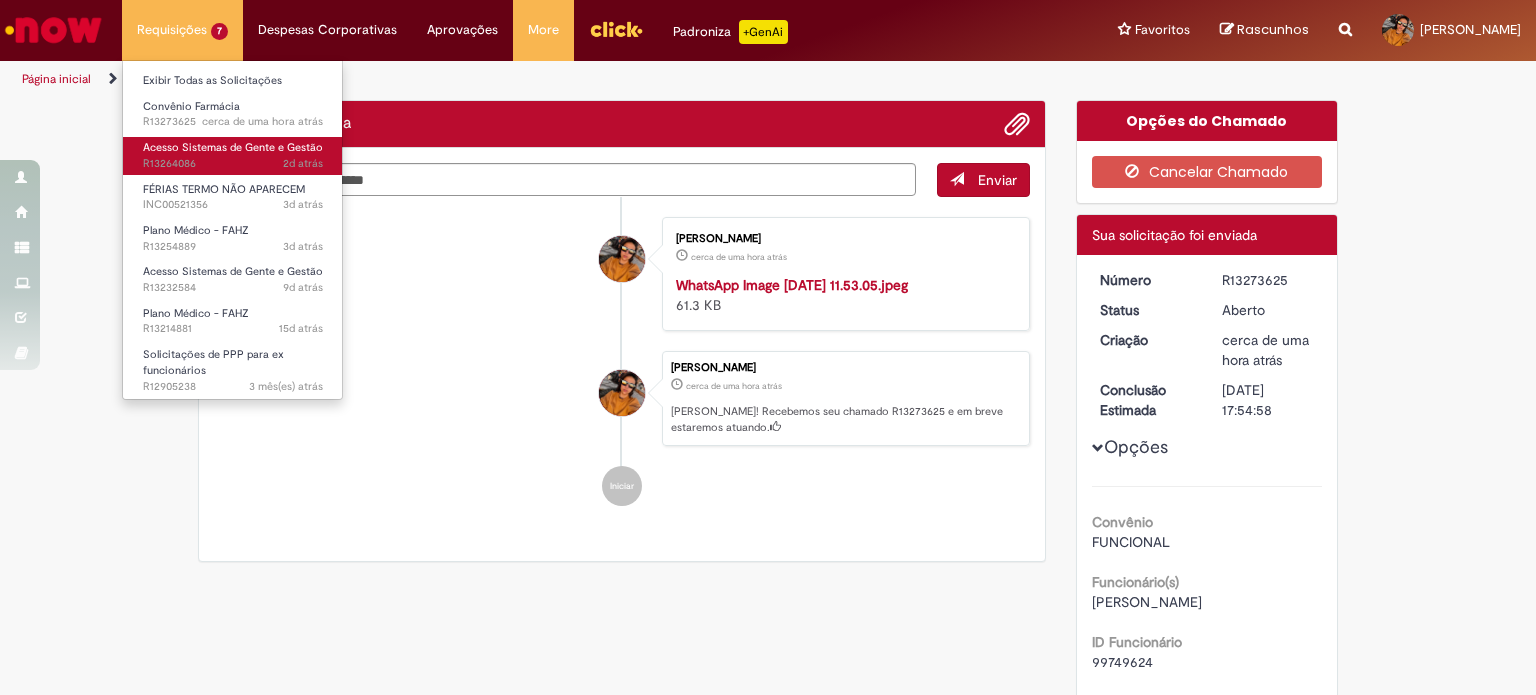 click on "2d atrás 2 dias atrás  R13264086" at bounding box center [233, 164] 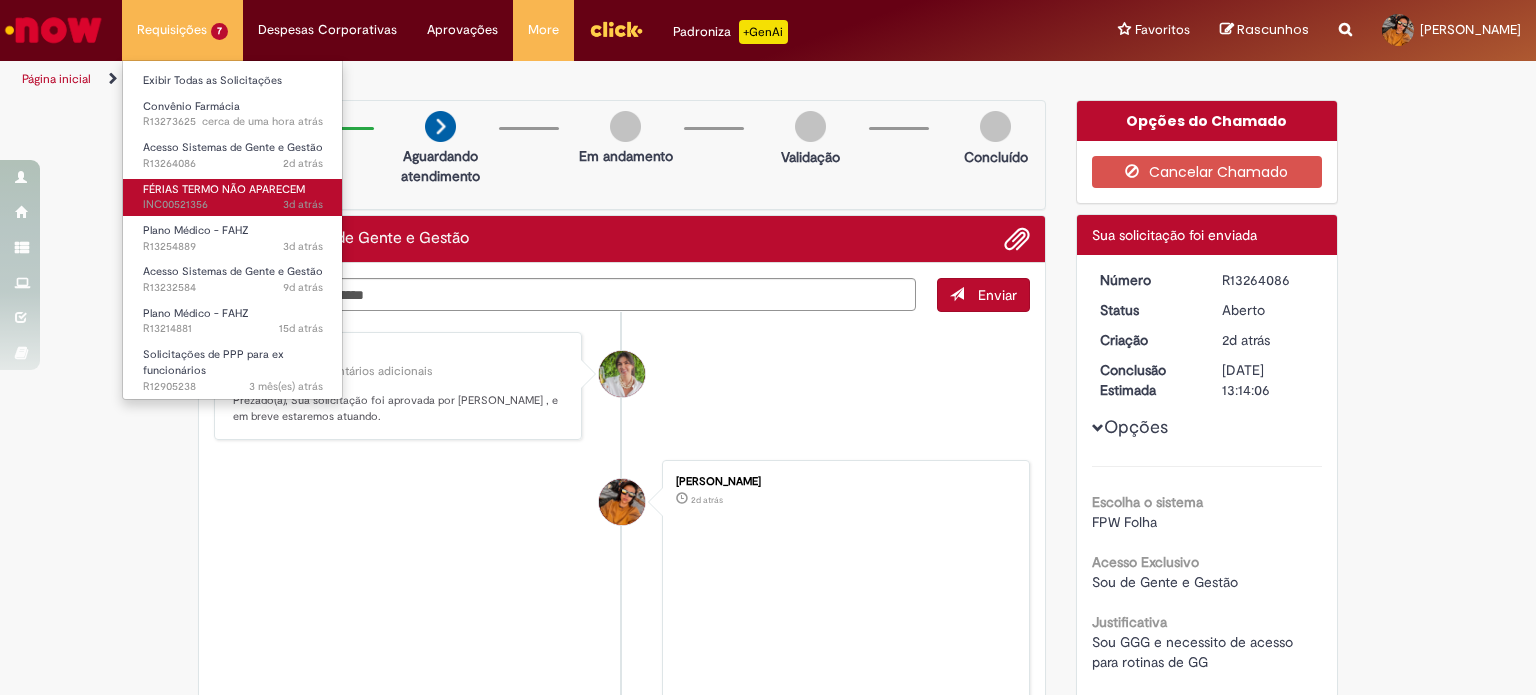 click on "3d atrás 3 dias atrás  INC00521356" at bounding box center [233, 205] 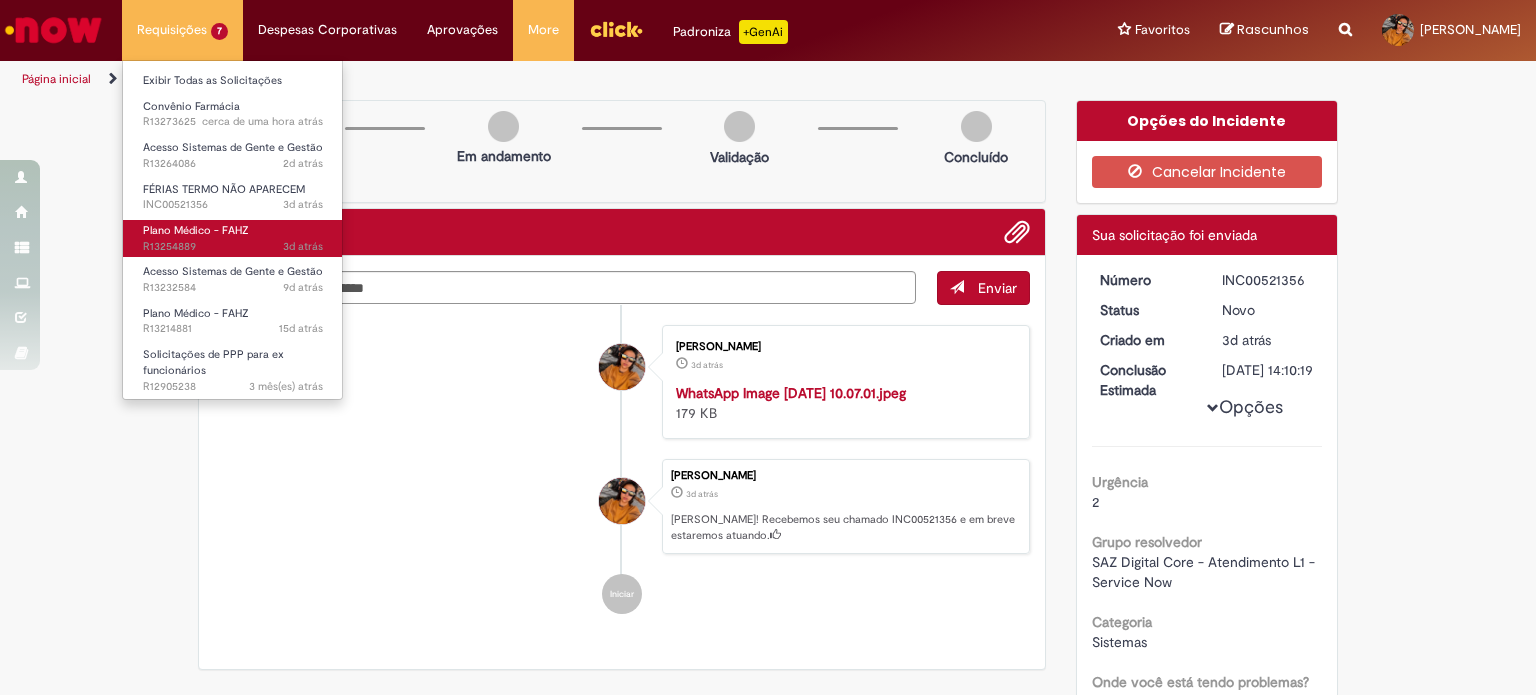 click on "3d atrás 3 dias atrás  R13254889" at bounding box center [233, 247] 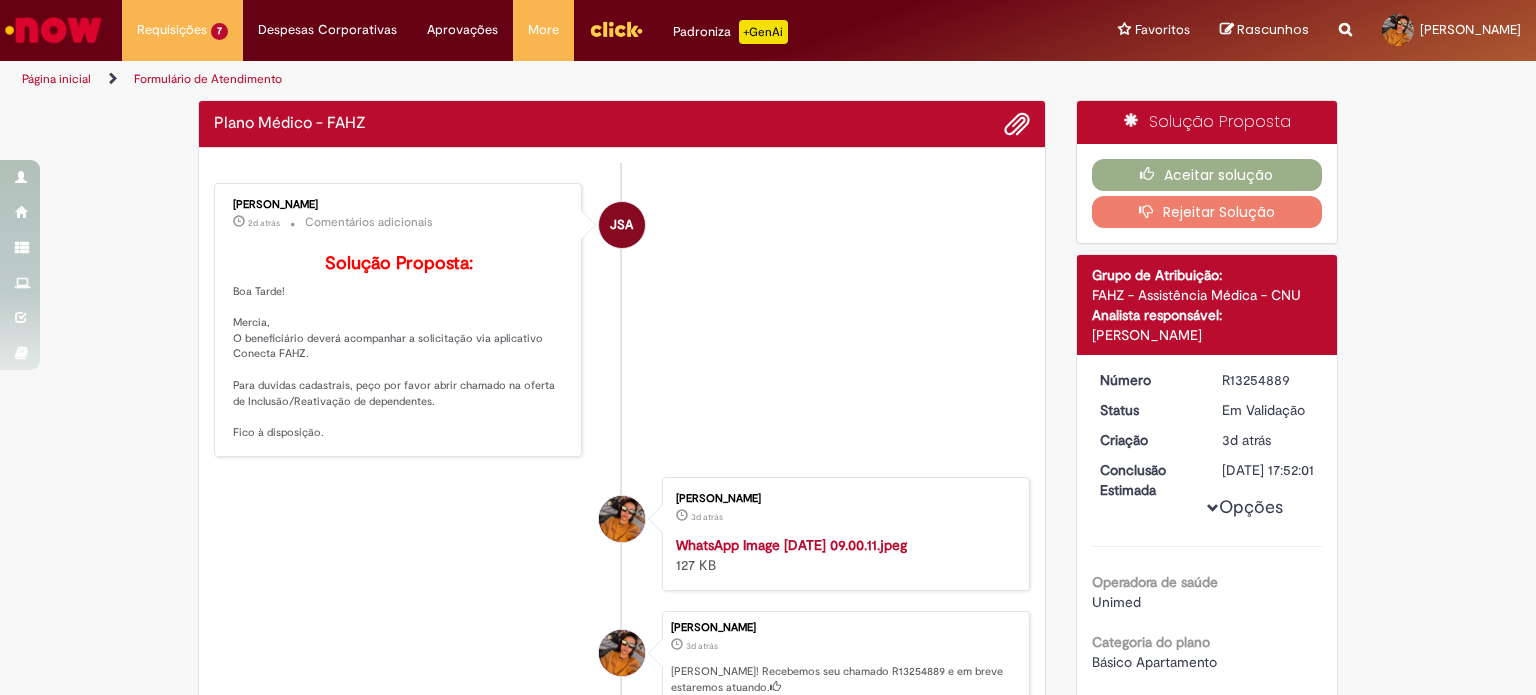 click on "[PERSON_NAME]
3d atrás 3 dias atrás
WhatsApp Image [DATE] 09.00.11.jpeg  127 KB" at bounding box center [622, 534] 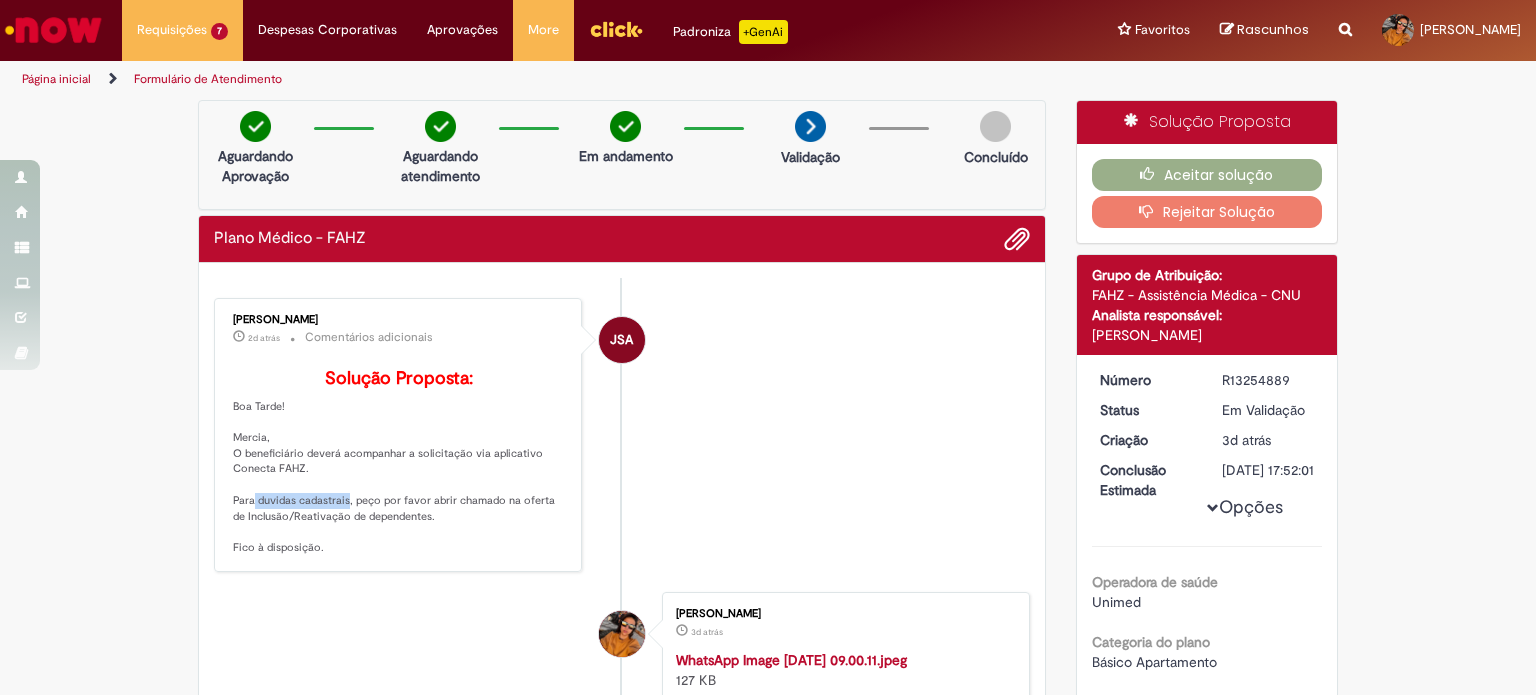 drag, startPoint x: 234, startPoint y: 530, endPoint x: 376, endPoint y: 540, distance: 142.35168 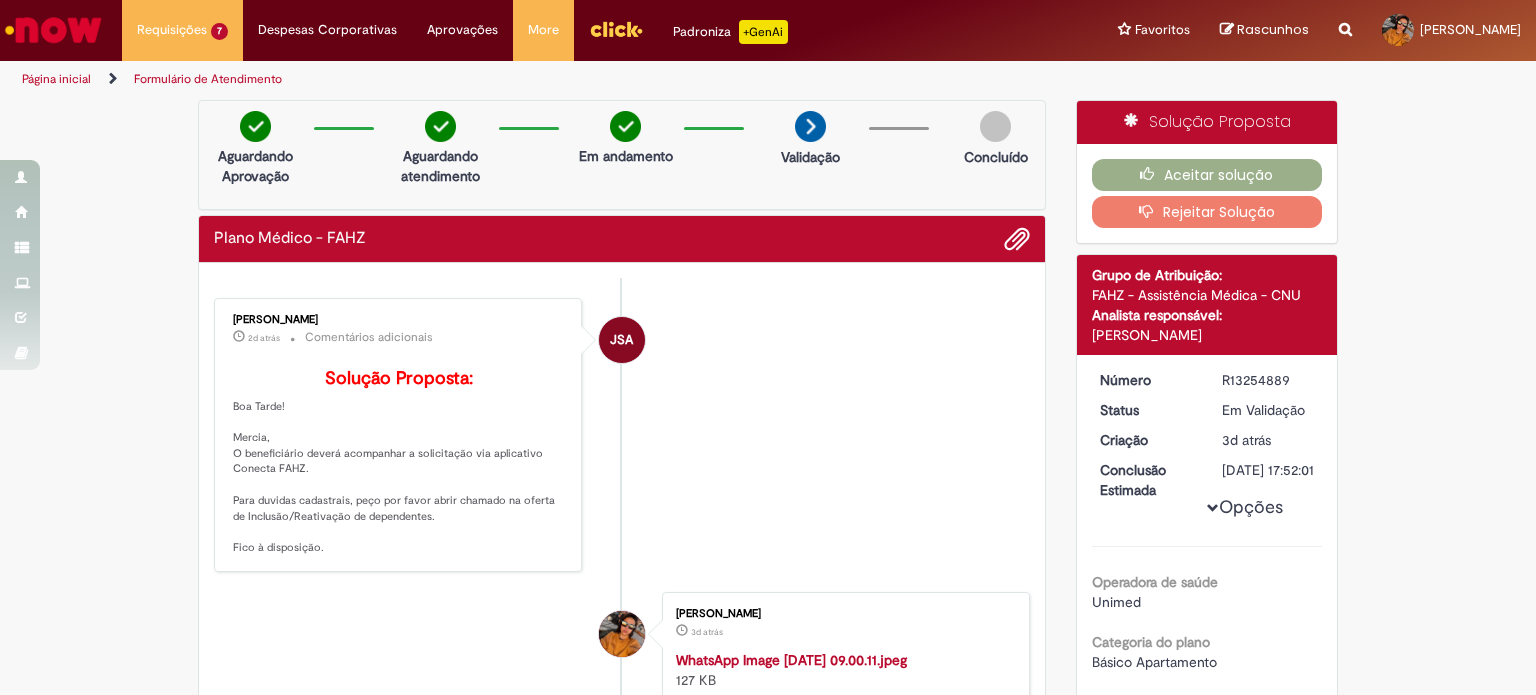 click on "Solução Proposta:
Boa Tarde!
Mercia,
O beneficiário deverá acompanhar a solicitação via aplicativo Conecta FAHZ.
Para duvidas cadastrais, peço por favor abrir chamado na oferta de Inclusão/Reativação de dependentes.
Fico à disposição." at bounding box center (399, 462) 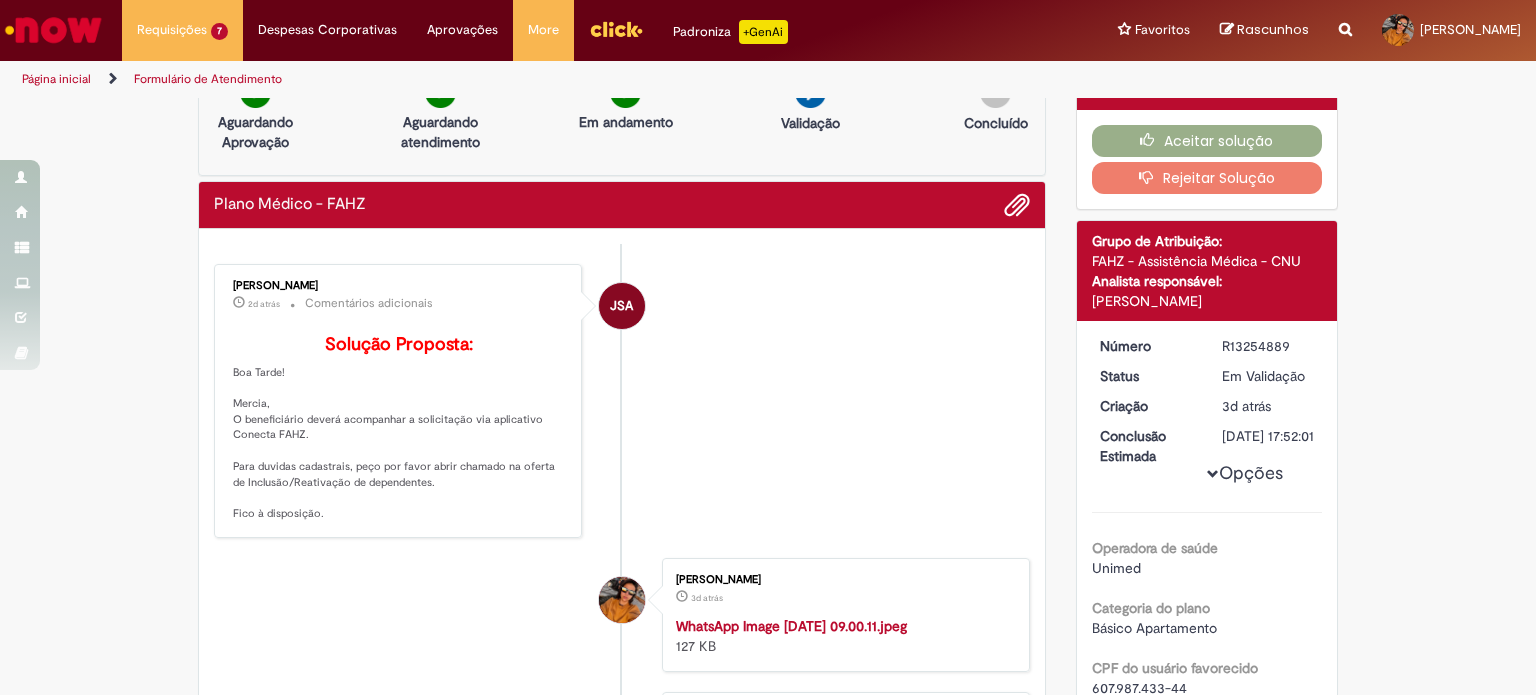scroll, scrollTop: 0, scrollLeft: 0, axis: both 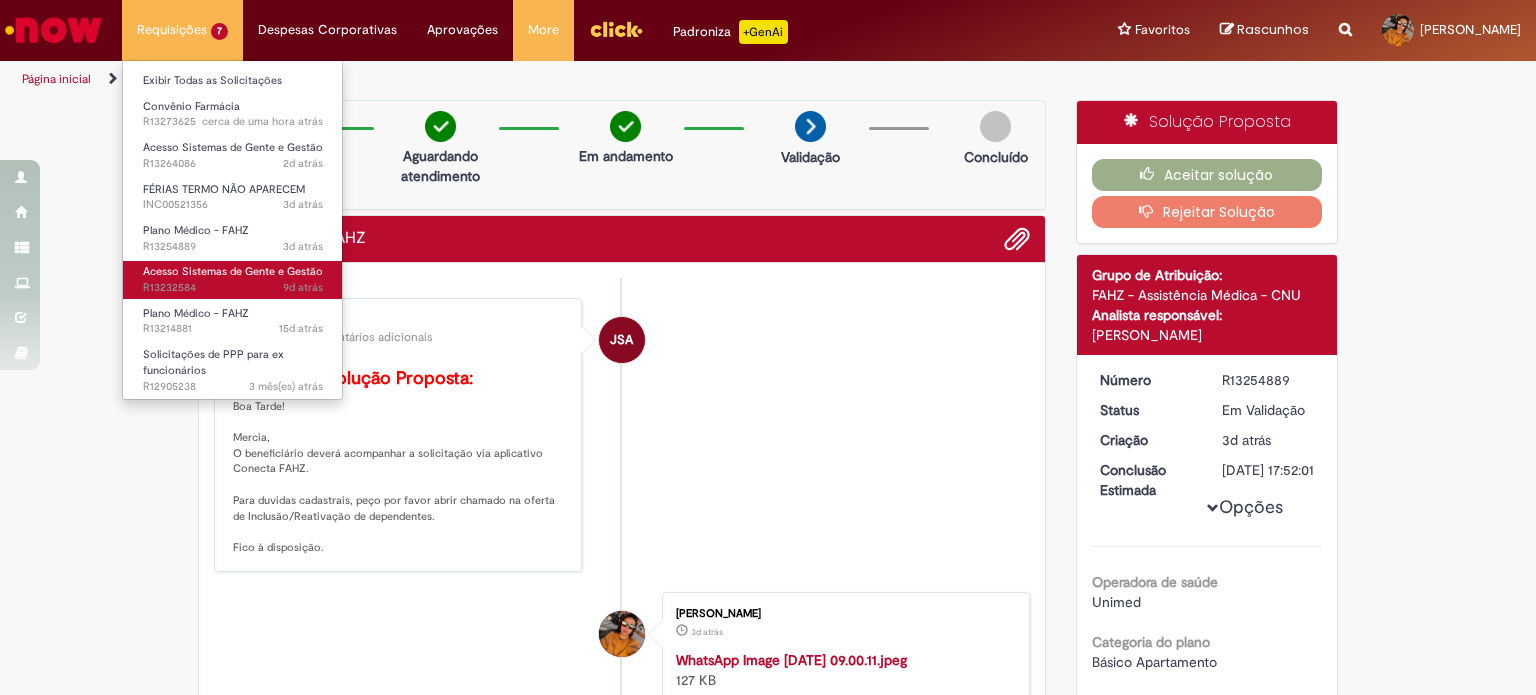 click on "9d atrás 9 dias atrás  R13232584" at bounding box center [233, 288] 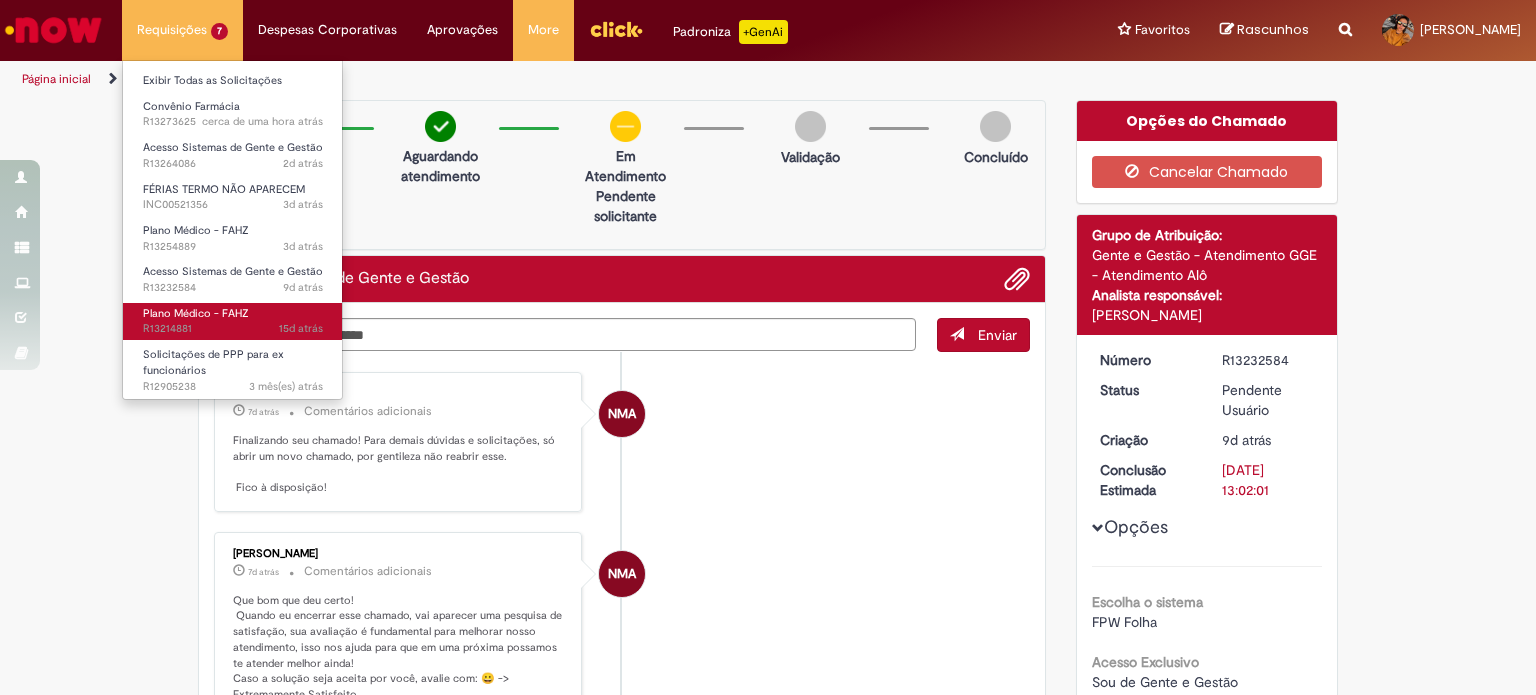 click on "15d atrás 15 dias atrás  R13214881" at bounding box center (233, 329) 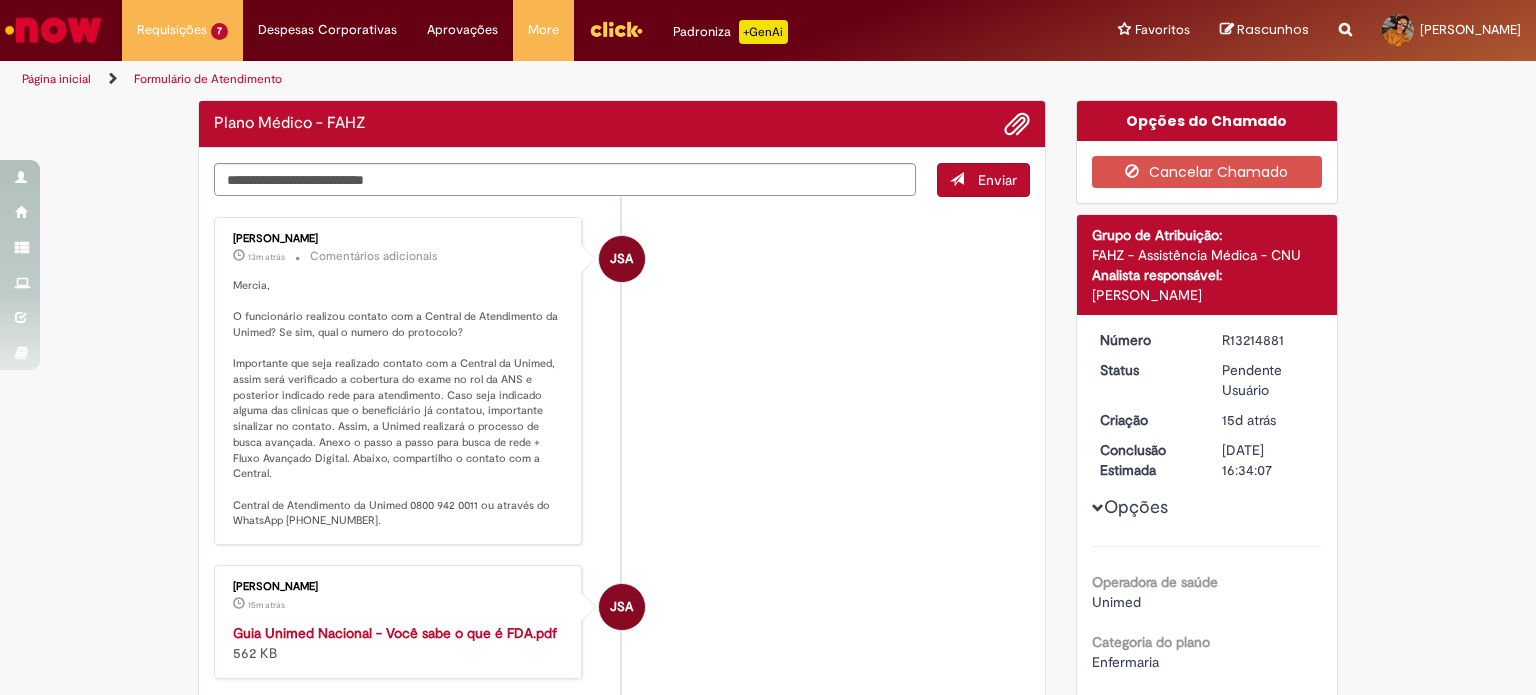 click on "Verificar Código de Barras
Plano Médico - FAHZ
Enviar
JSA
[PERSON_NAME]
13m atrás 13 minutos atrás     Comentários adicionais
JSA
[PERSON_NAME]
15m atrás 15 minutos atrás
Guia Unimed Nacional - Você sabe o que é FDA.pdf  562 KB" at bounding box center (768, 1292) 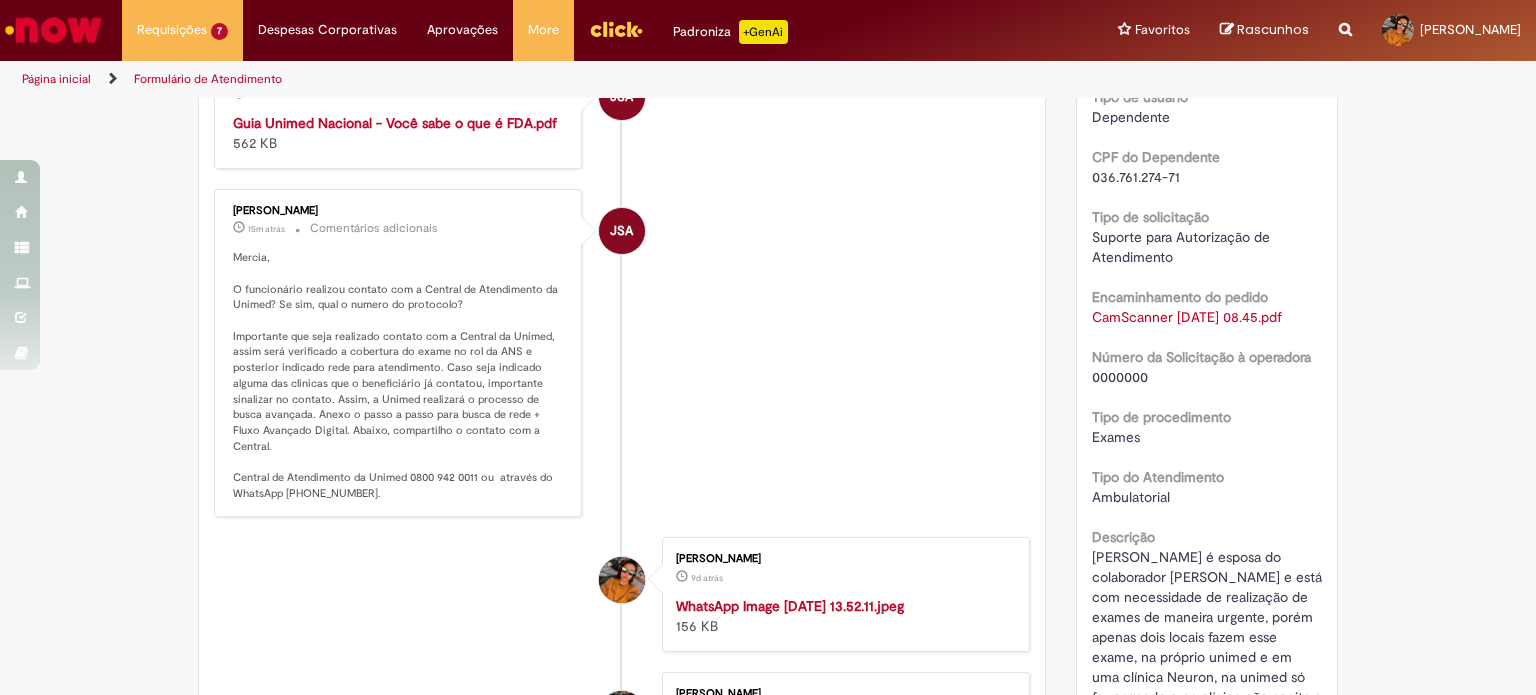 scroll, scrollTop: 700, scrollLeft: 0, axis: vertical 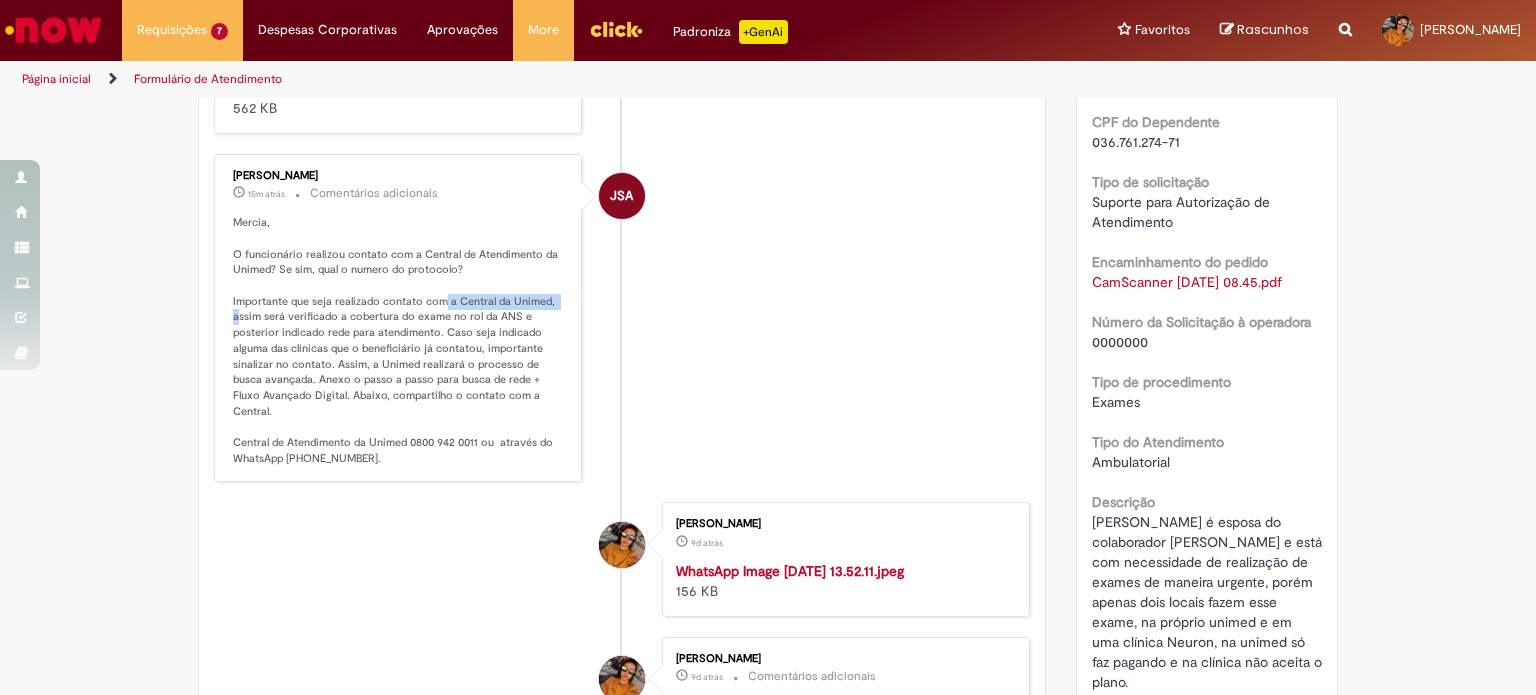 drag, startPoint x: 307, startPoint y: 285, endPoint x: 431, endPoint y: 287, distance: 124.01613 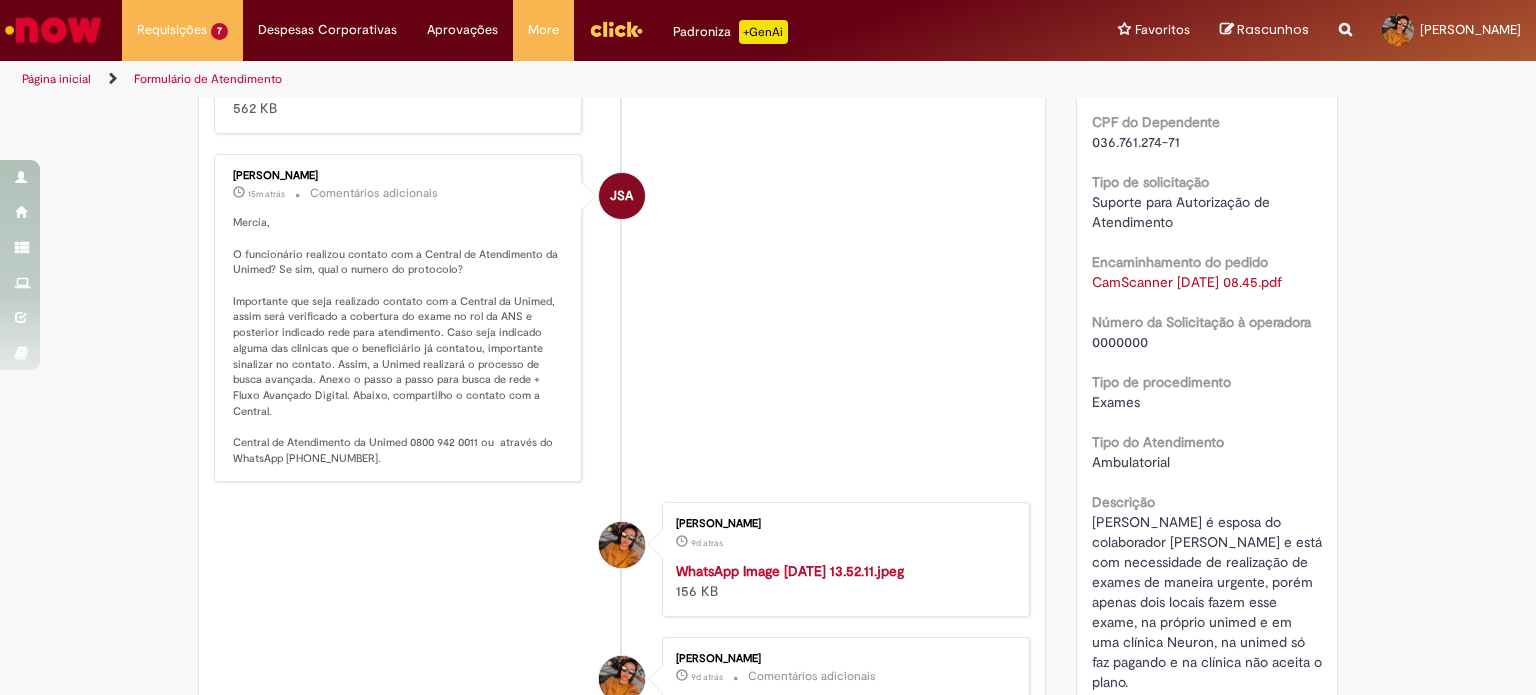 click on "[PERSON_NAME]
9d atrás 9 dias atrás
WhatsApp Image [DATE] 13.52.11.jpeg  156 KB" at bounding box center (622, 559) 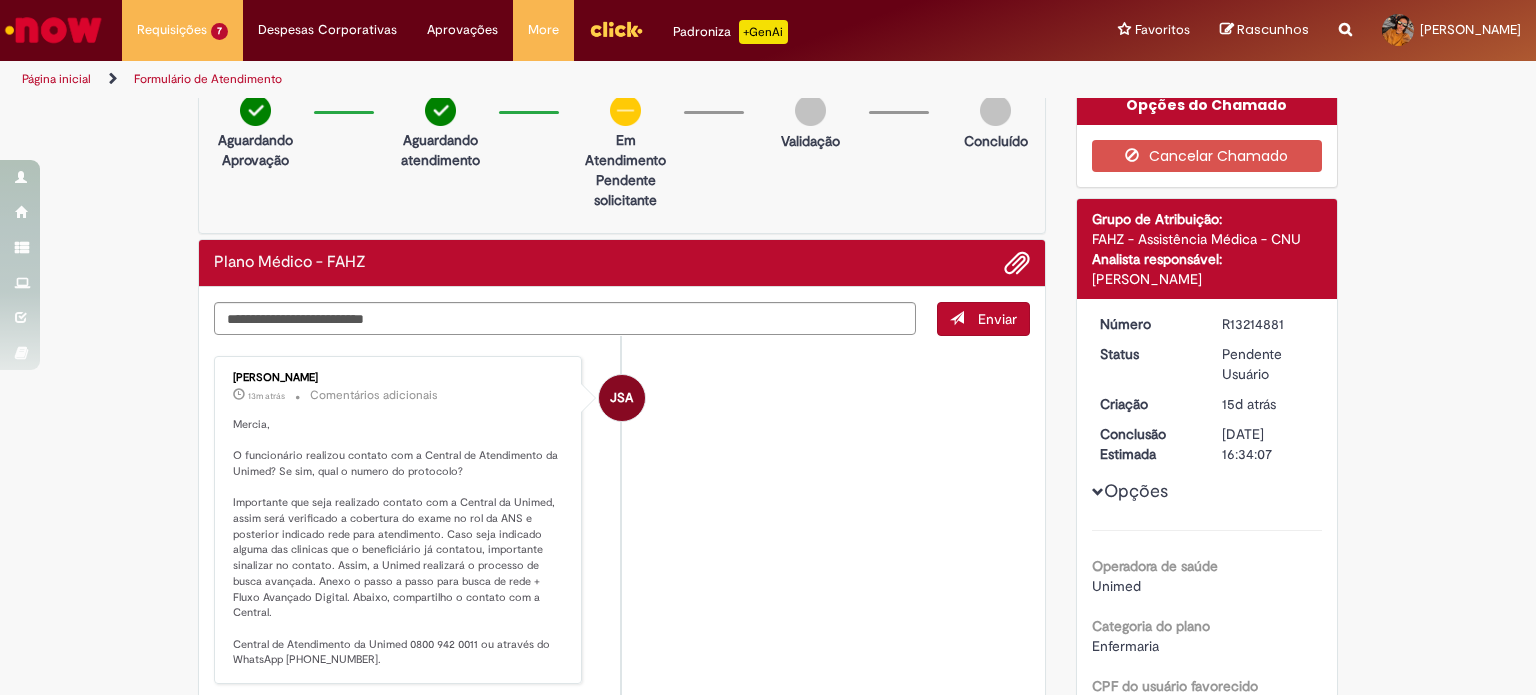scroll, scrollTop: 0, scrollLeft: 0, axis: both 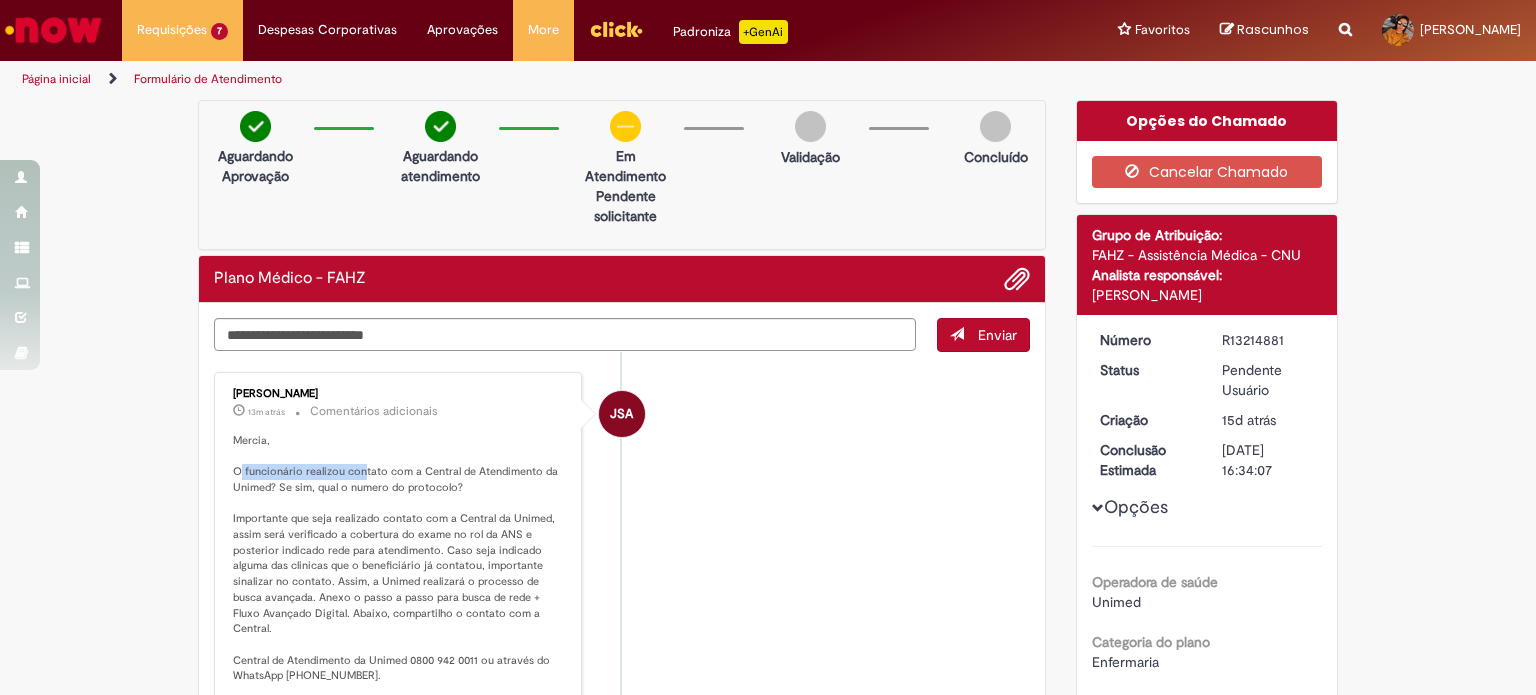 drag, startPoint x: 276, startPoint y: 468, endPoint x: 397, endPoint y: 470, distance: 121.016525 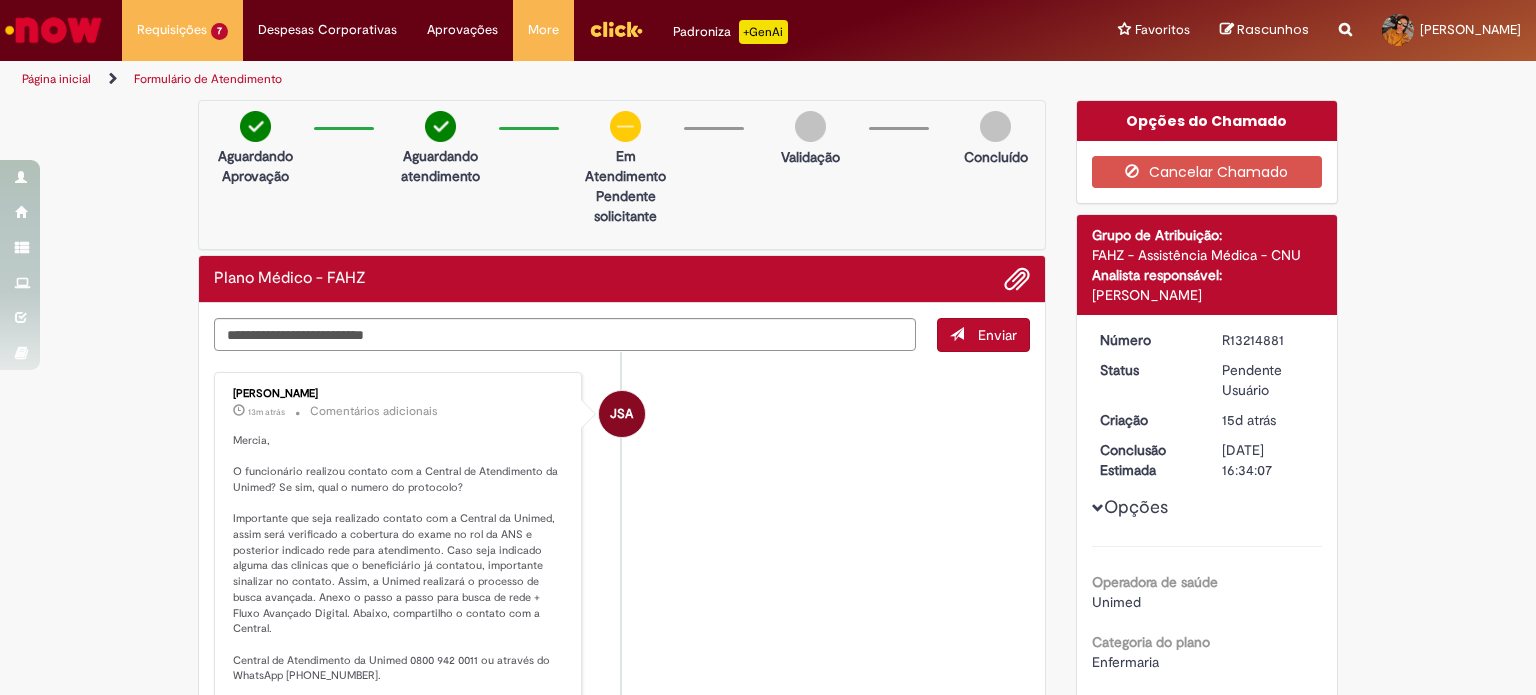 drag, startPoint x: 397, startPoint y: 470, endPoint x: 418, endPoint y: 502, distance: 38.27532 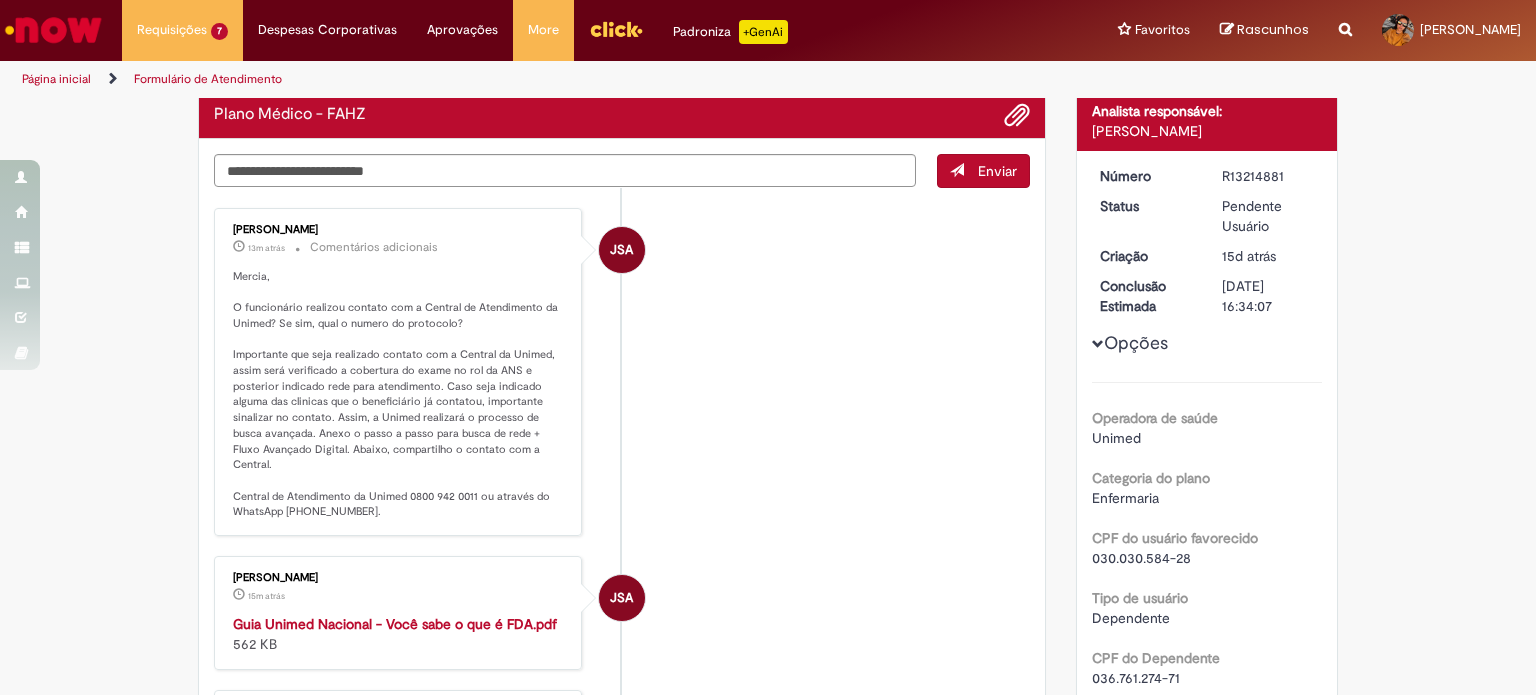 scroll, scrollTop: 200, scrollLeft: 0, axis: vertical 